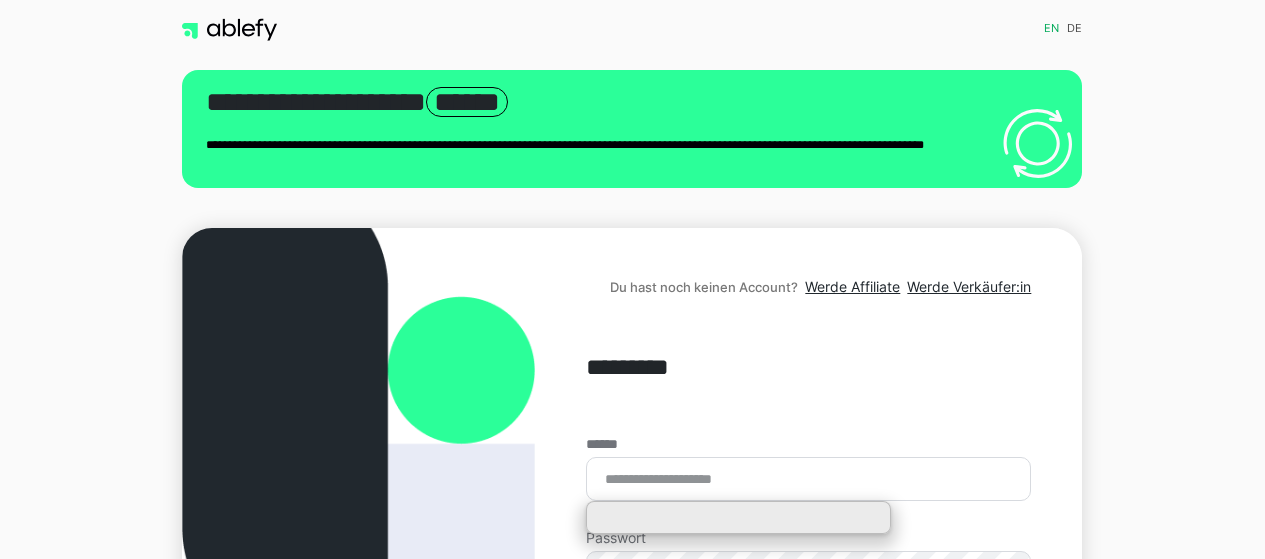 scroll, scrollTop: 0, scrollLeft: 0, axis: both 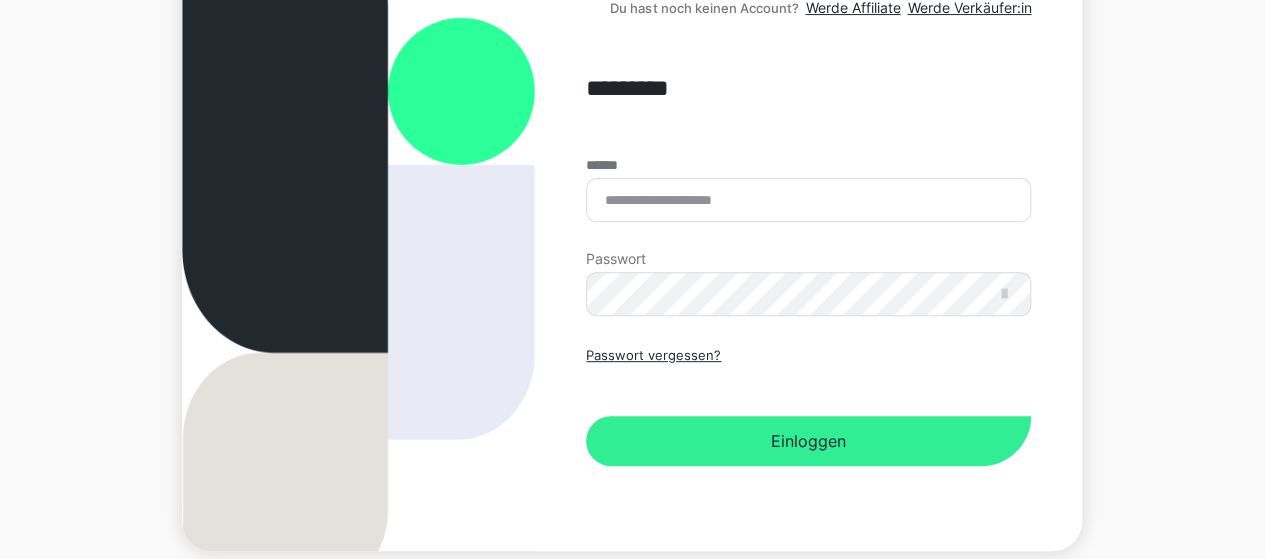 type on "**********" 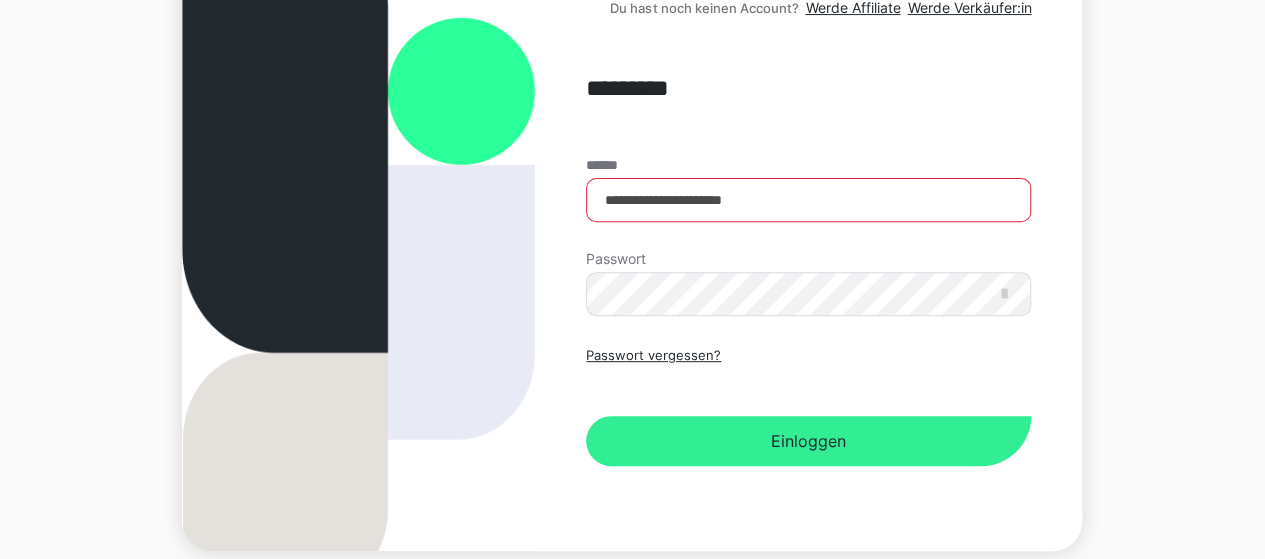 click on "Einloggen" at bounding box center (808, 441) 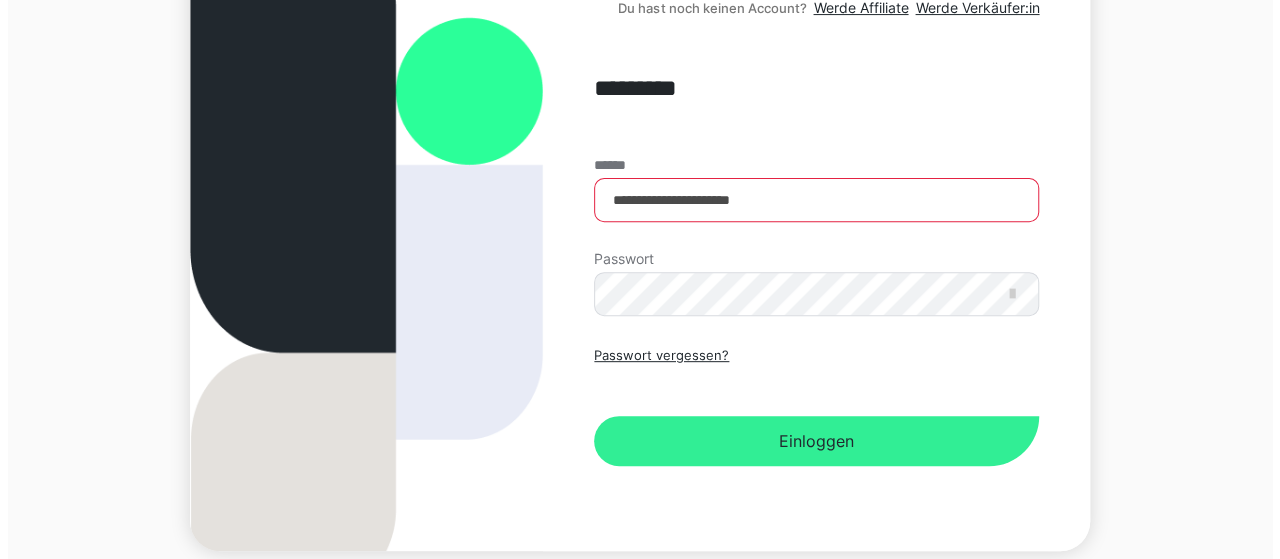 scroll, scrollTop: 0, scrollLeft: 0, axis: both 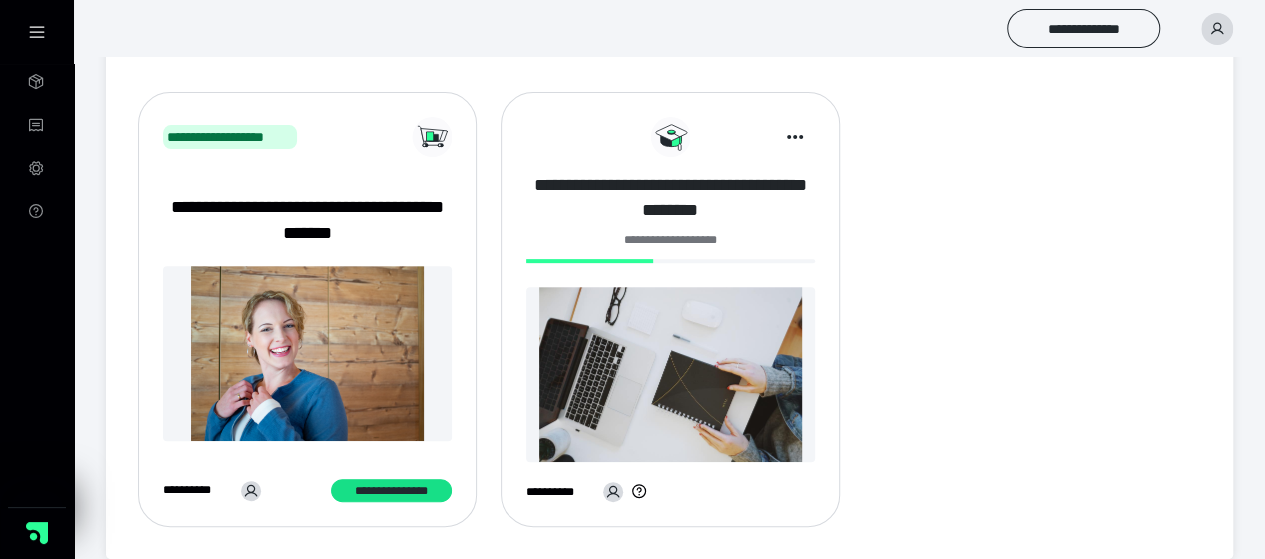 click on "**********" at bounding box center [670, 198] 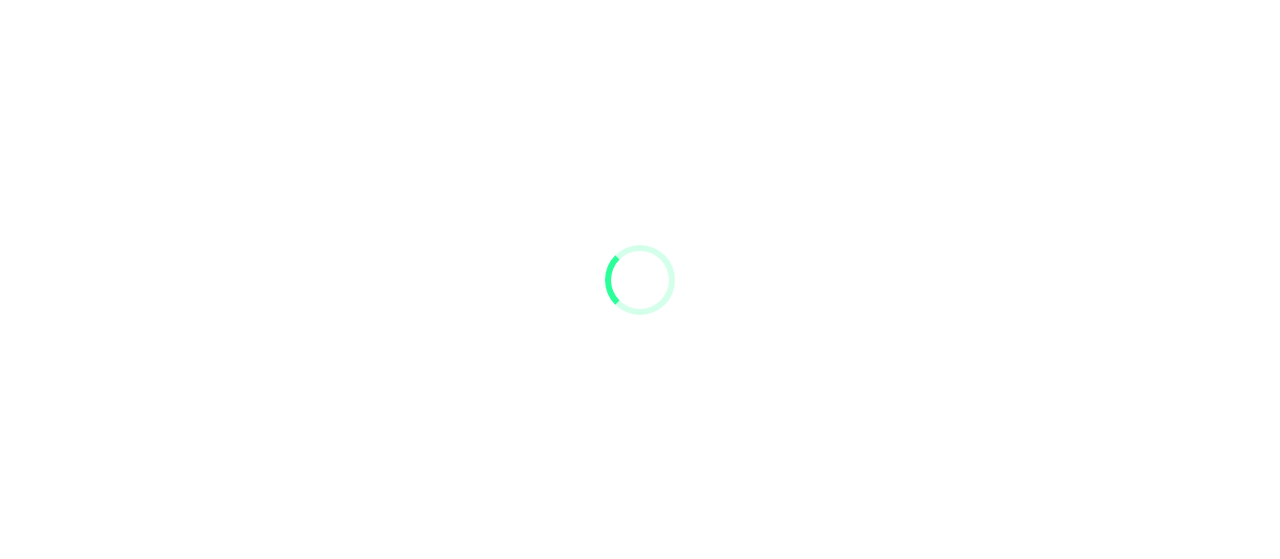 scroll, scrollTop: 0, scrollLeft: 0, axis: both 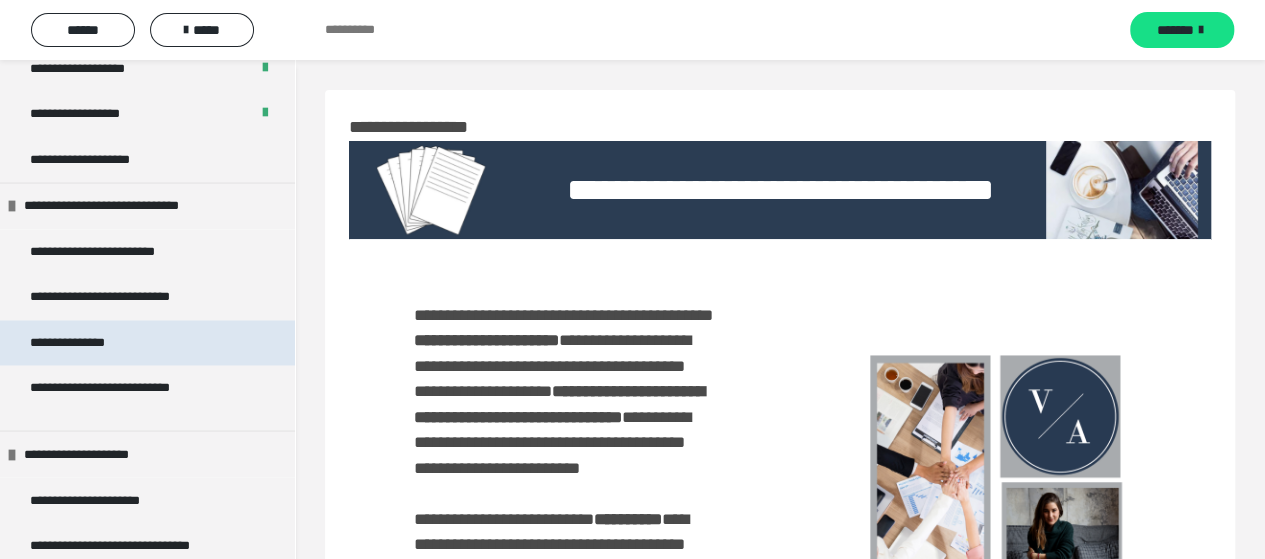 click on "**********" at bounding box center [147, 343] 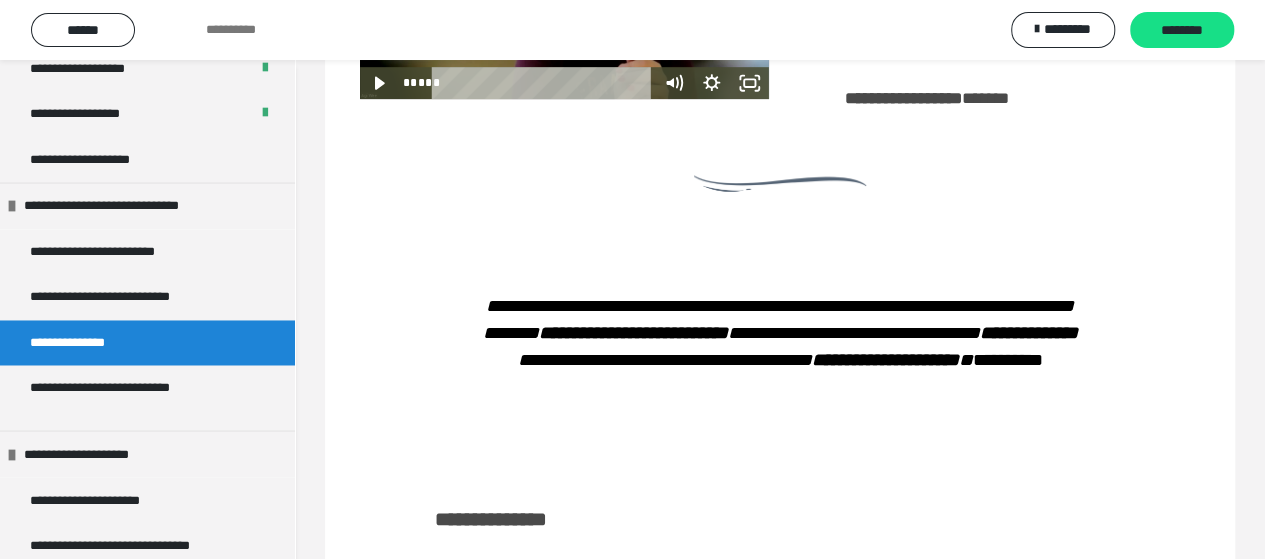 scroll, scrollTop: 603, scrollLeft: 0, axis: vertical 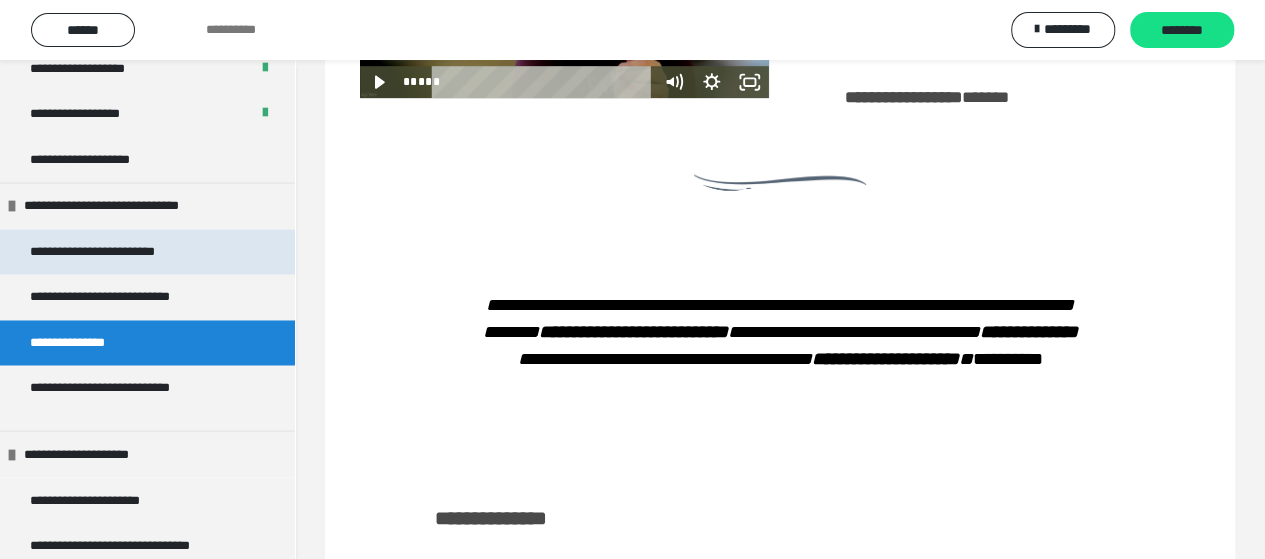 click on "**********" at bounding box center [115, 252] 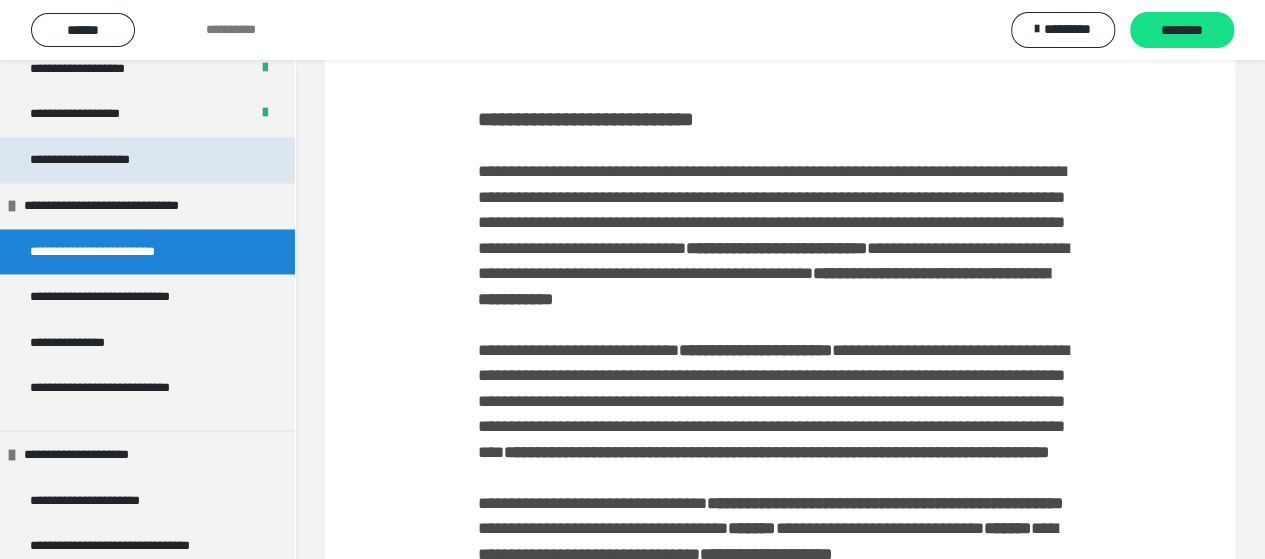 click on "**********" at bounding box center [97, 160] 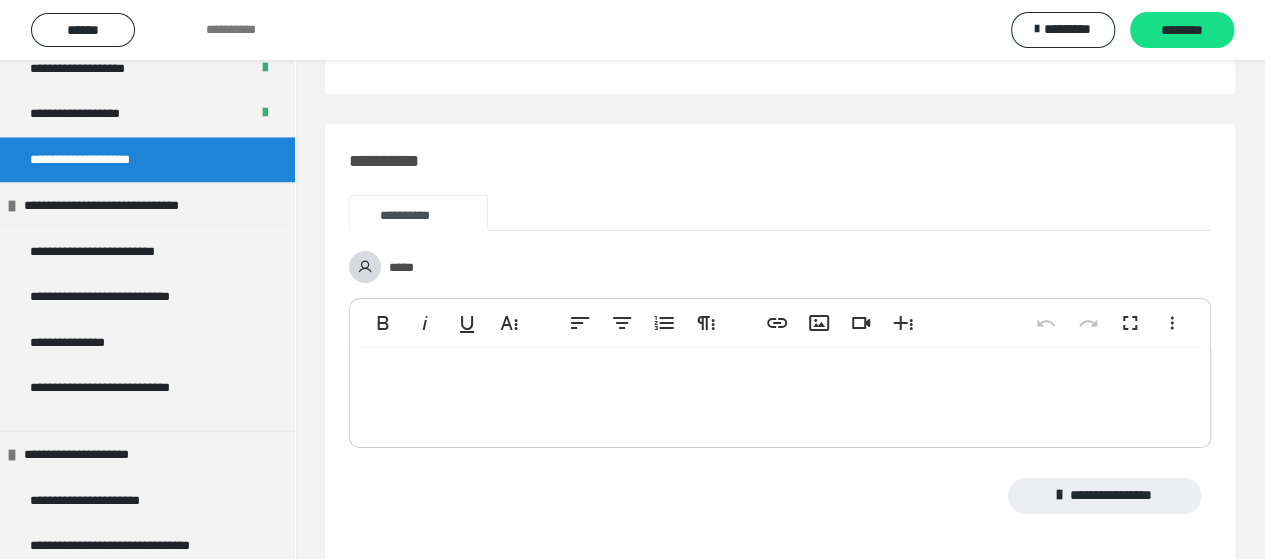 scroll, scrollTop: 7291, scrollLeft: 0, axis: vertical 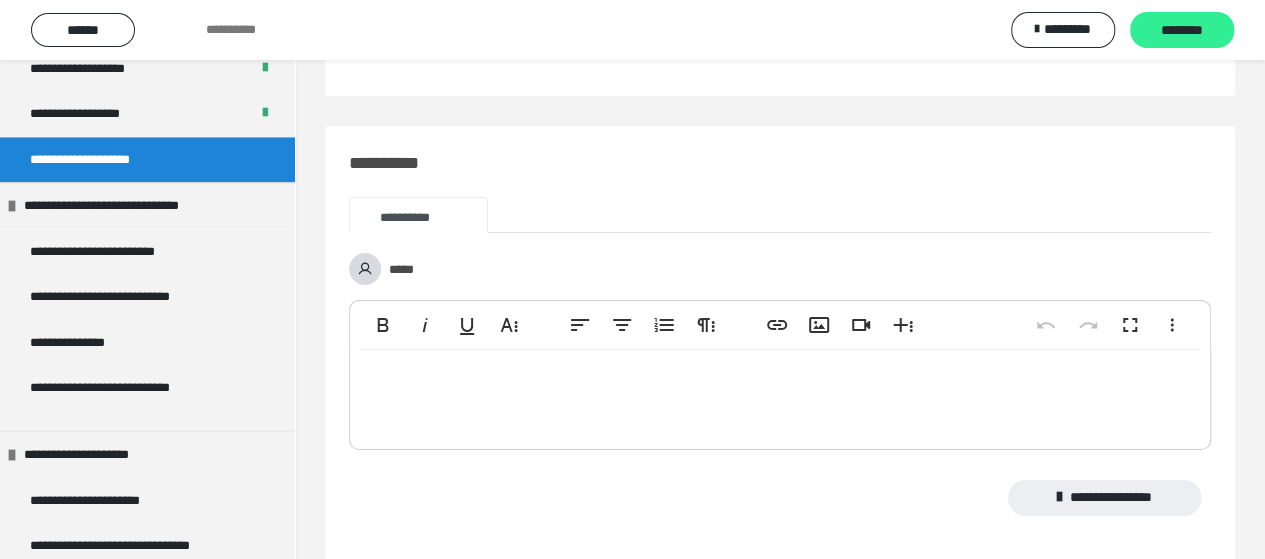 click on "********" at bounding box center [1182, 31] 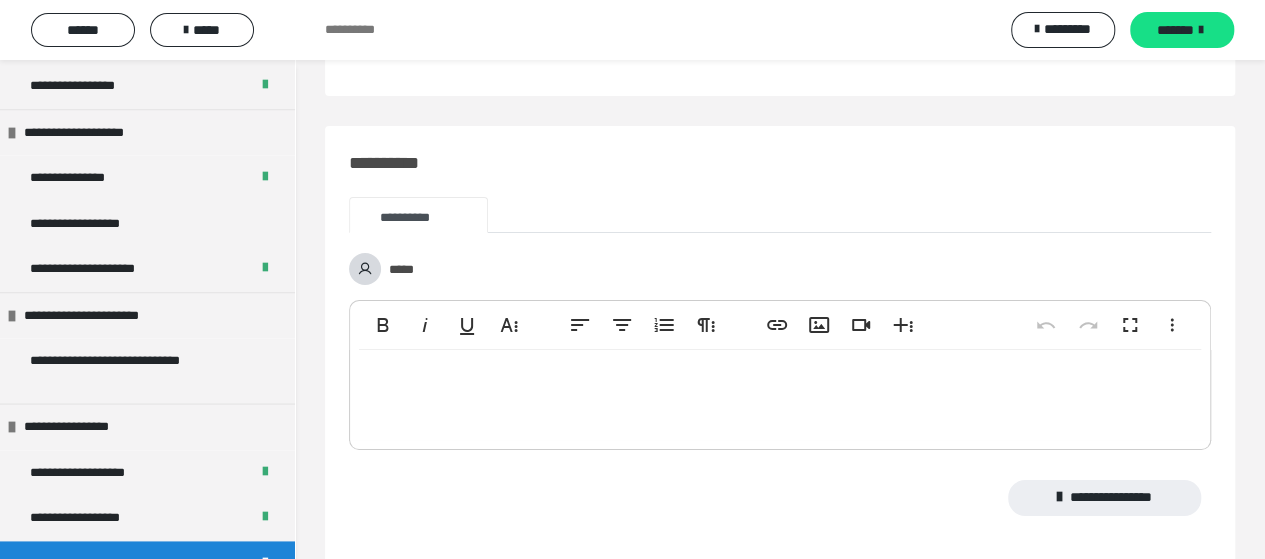 scroll, scrollTop: 1153, scrollLeft: 0, axis: vertical 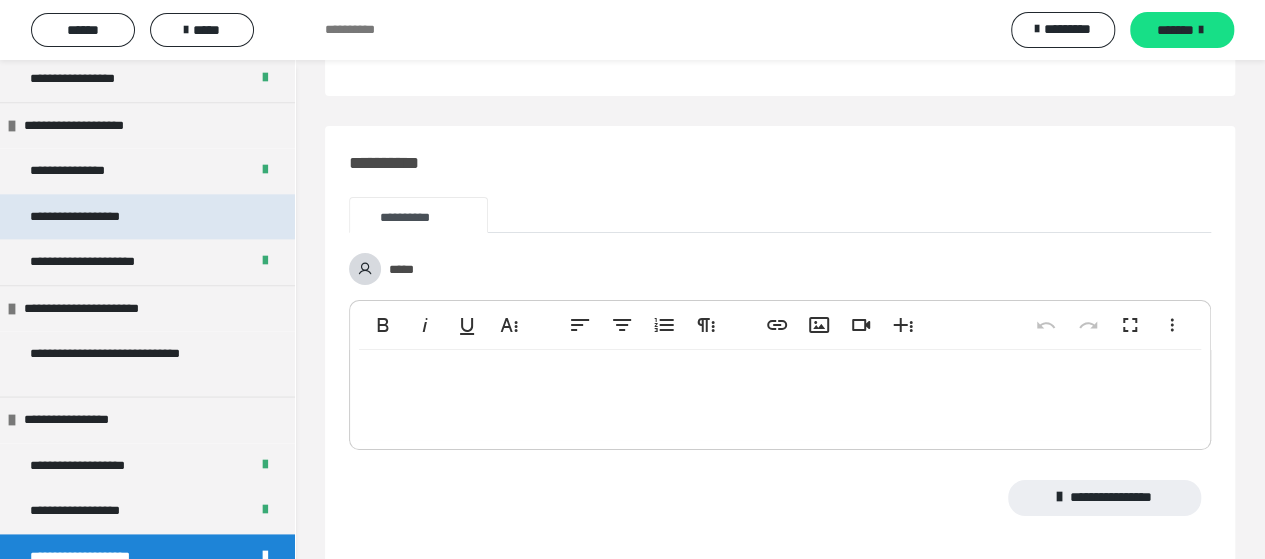 click on "**********" at bounding box center (93, 217) 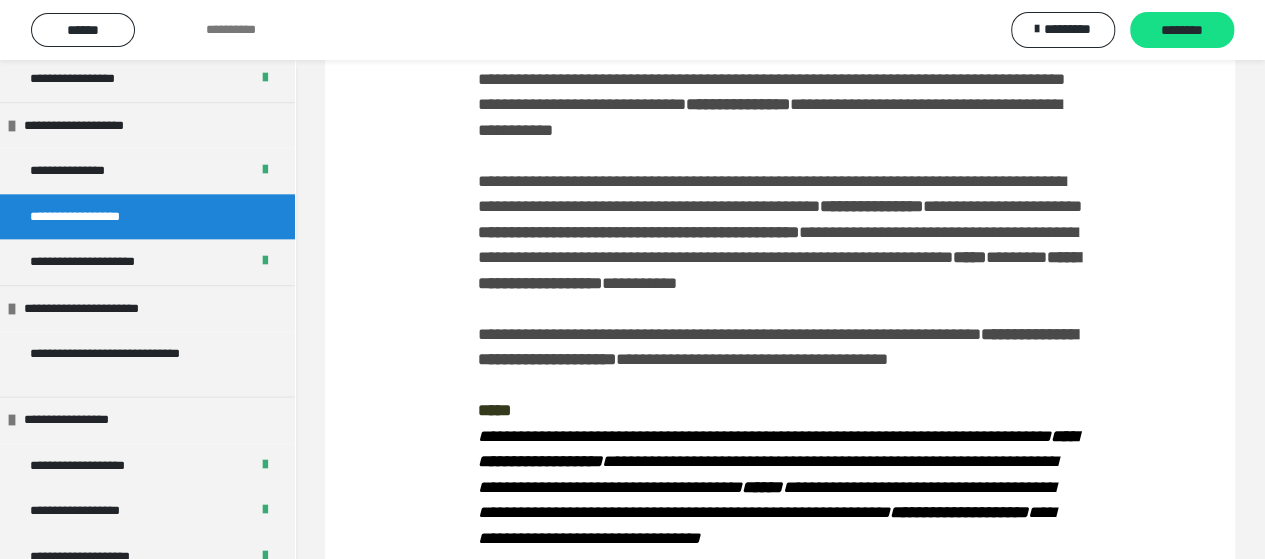 scroll, scrollTop: 837, scrollLeft: 0, axis: vertical 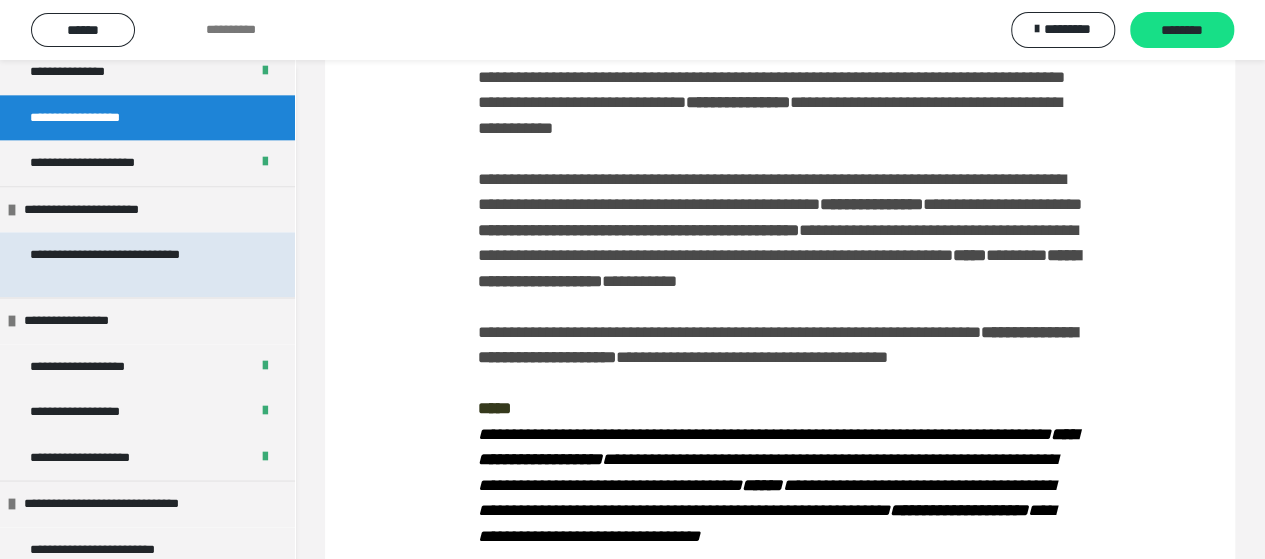 click on "**********" at bounding box center (132, 264) 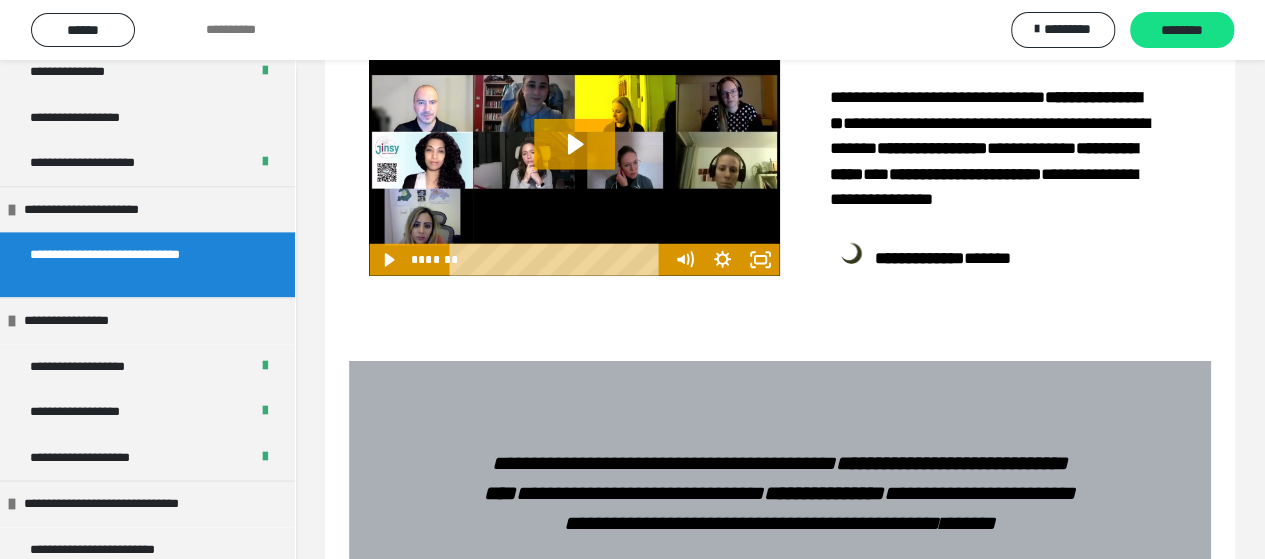 scroll, scrollTop: 2627, scrollLeft: 0, axis: vertical 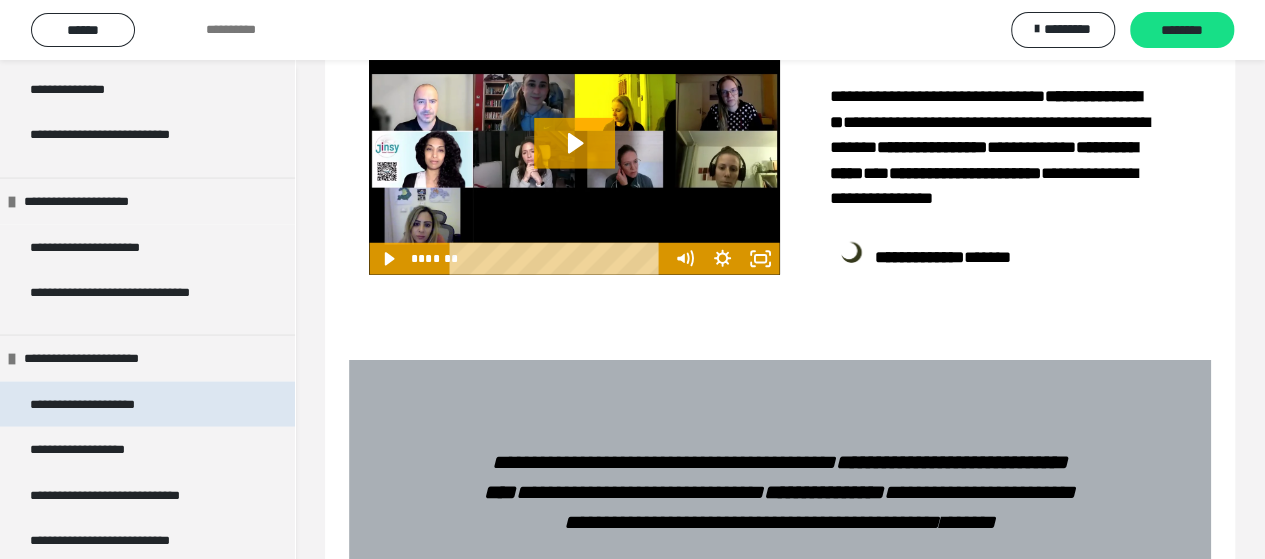 click on "**********" at bounding box center [147, 404] 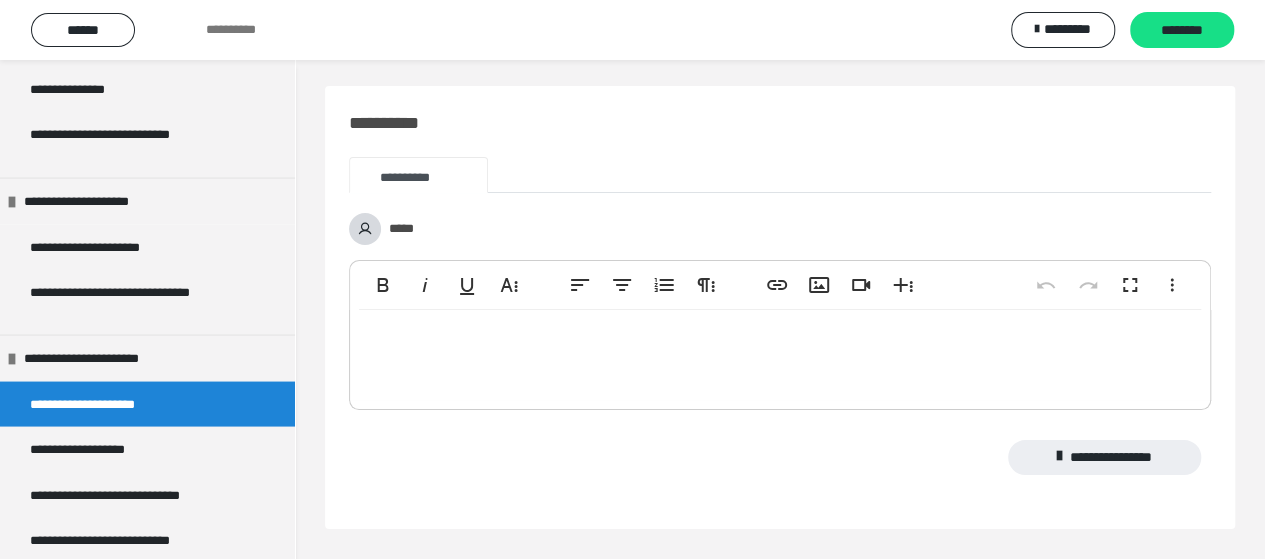 scroll, scrollTop: 3843, scrollLeft: 0, axis: vertical 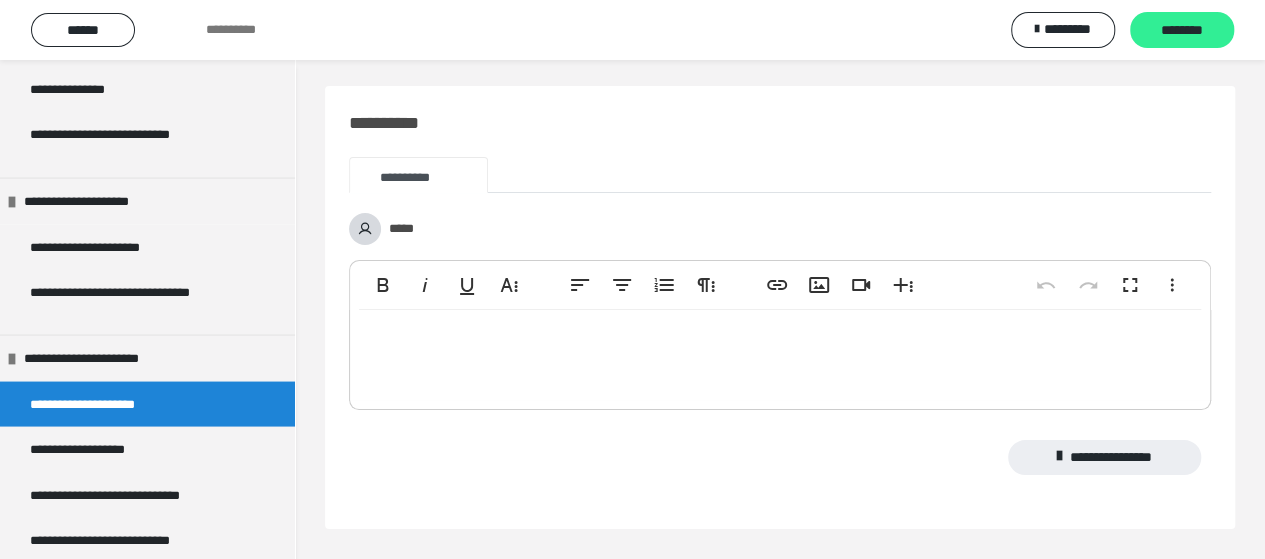 click on "********" at bounding box center [1182, 31] 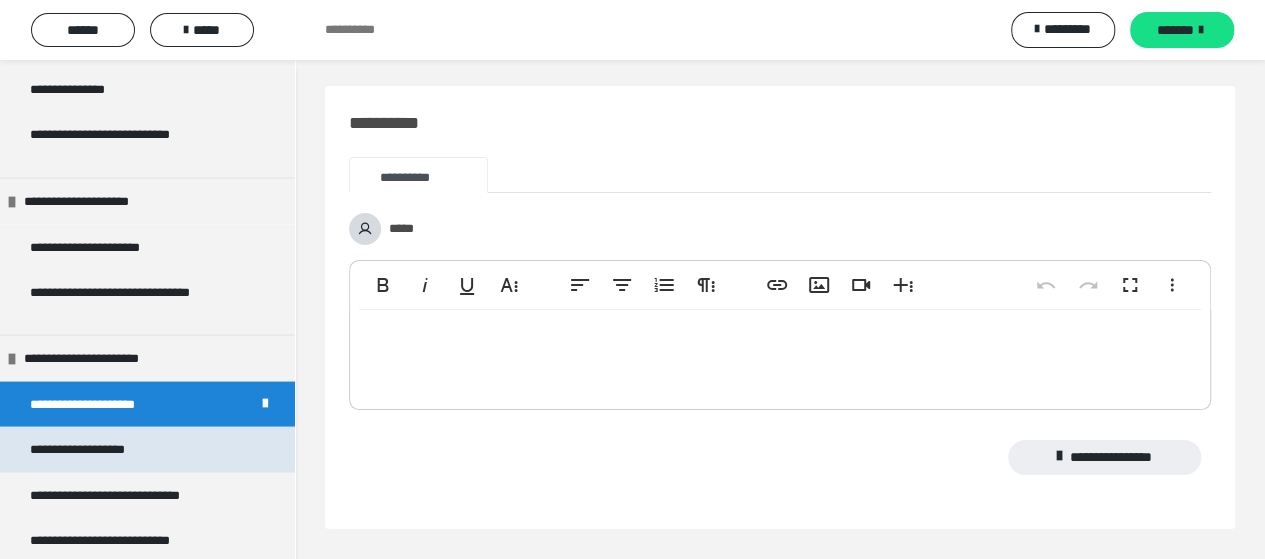 click on "**********" at bounding box center (147, 449) 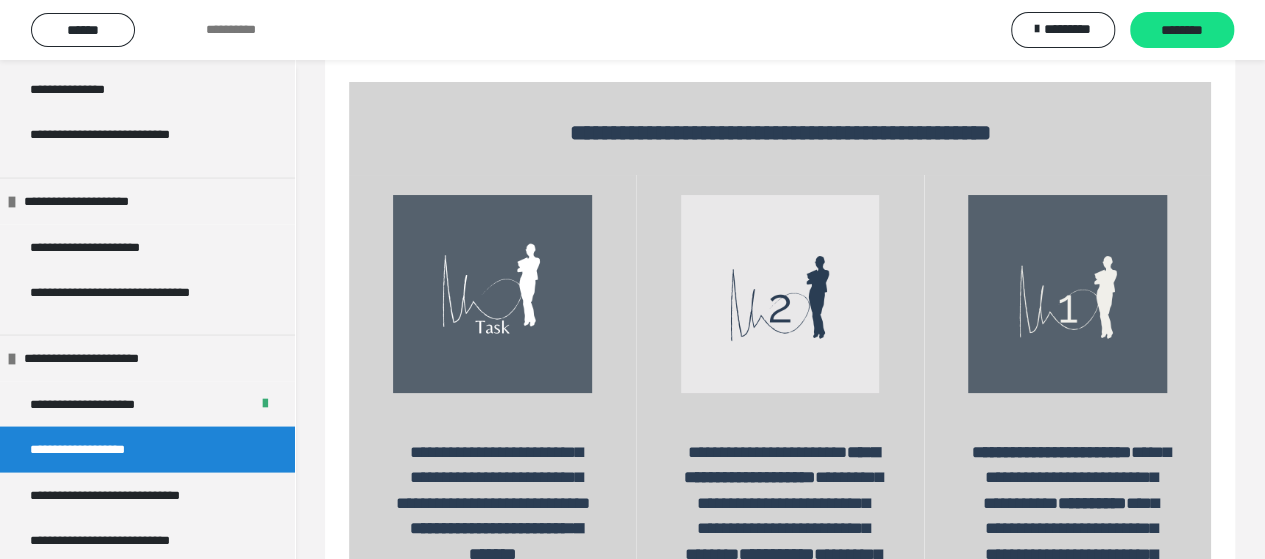 scroll, scrollTop: 3756, scrollLeft: 0, axis: vertical 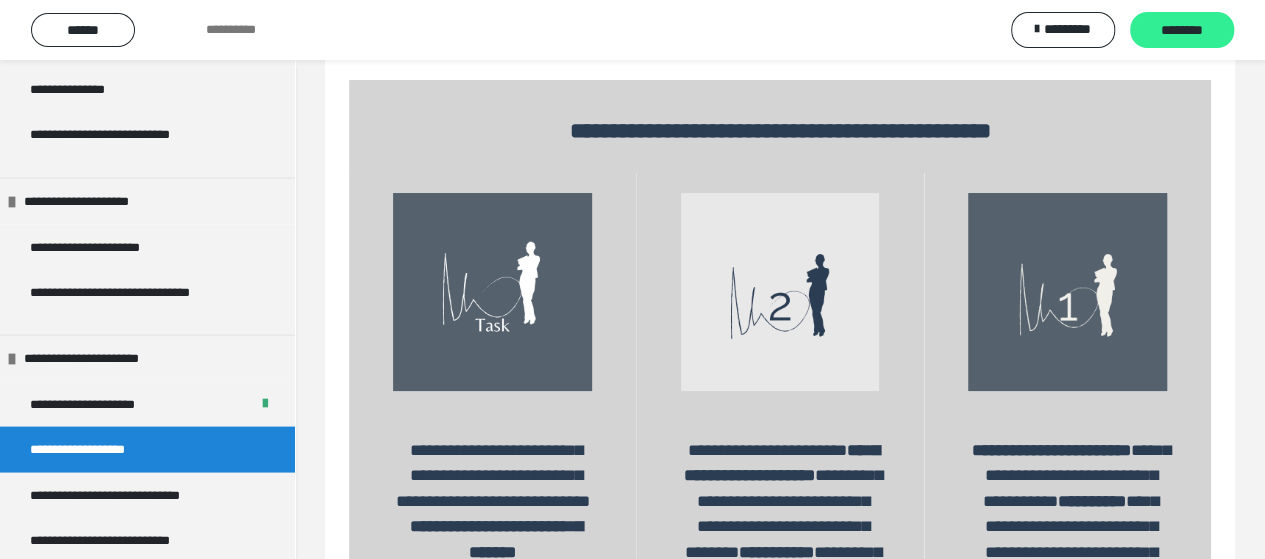 click on "********" at bounding box center [1182, 31] 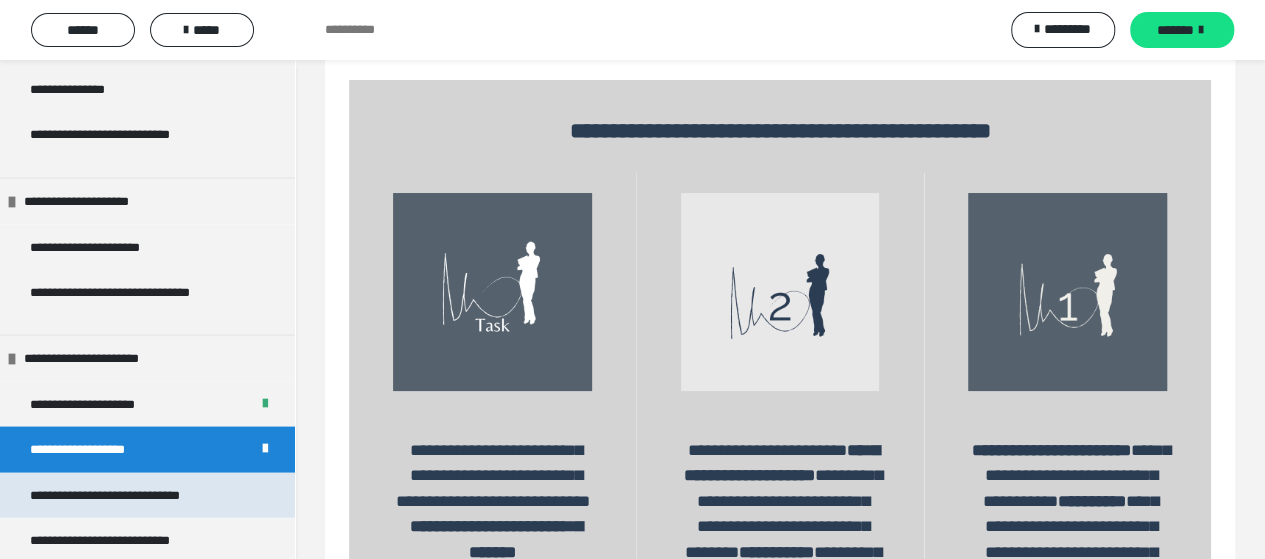 click on "**********" at bounding box center (127, 495) 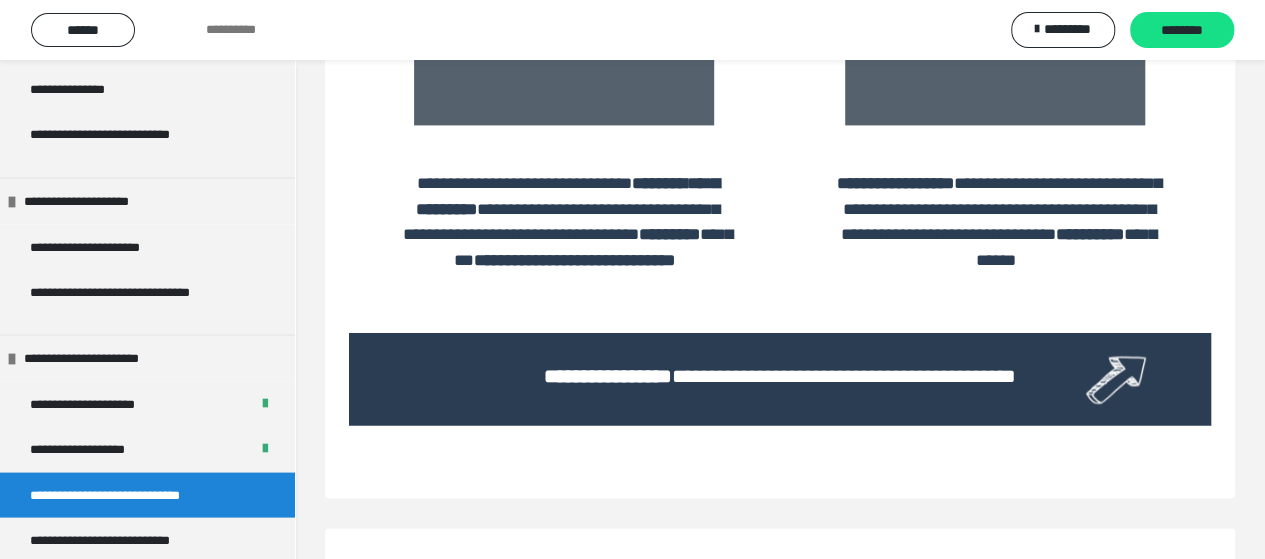 scroll, scrollTop: 1365, scrollLeft: 0, axis: vertical 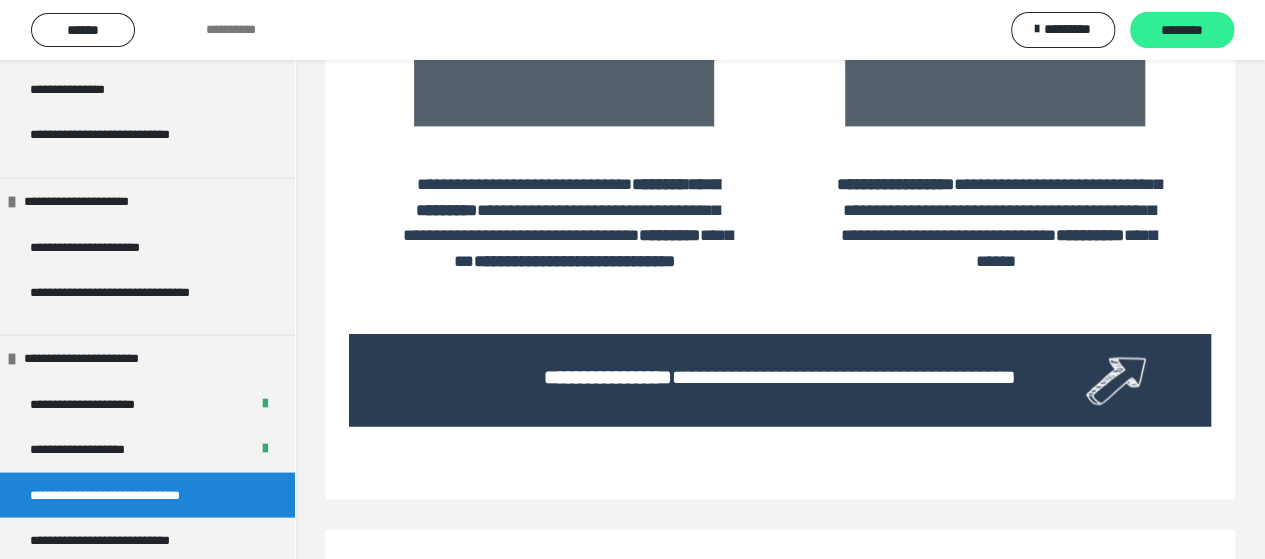 click on "********" at bounding box center (1182, 31) 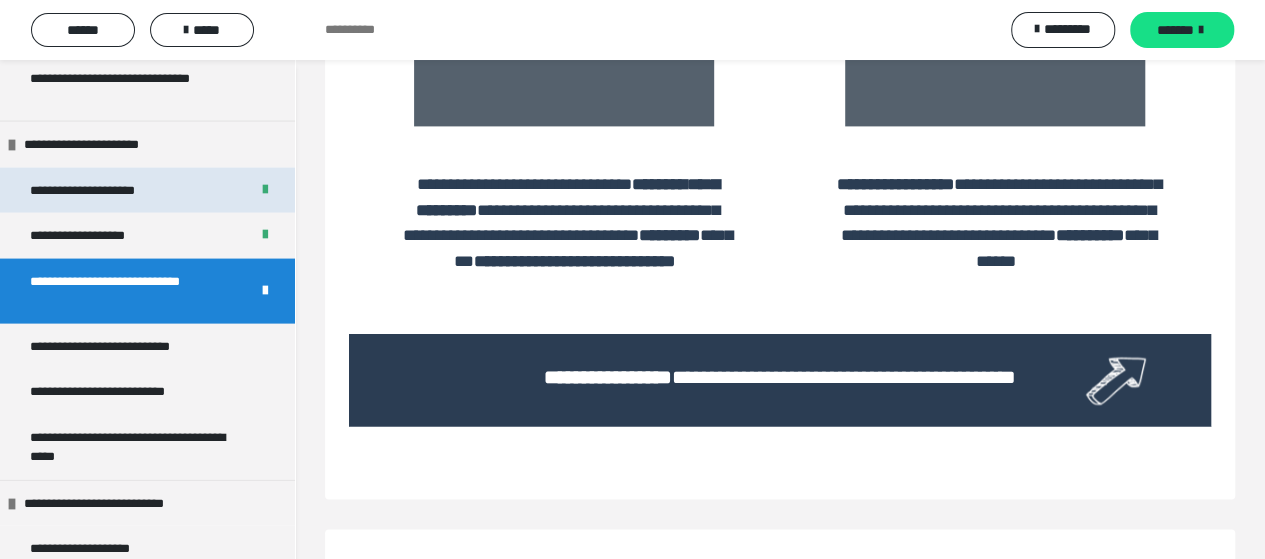 scroll, scrollTop: 2018, scrollLeft: 0, axis: vertical 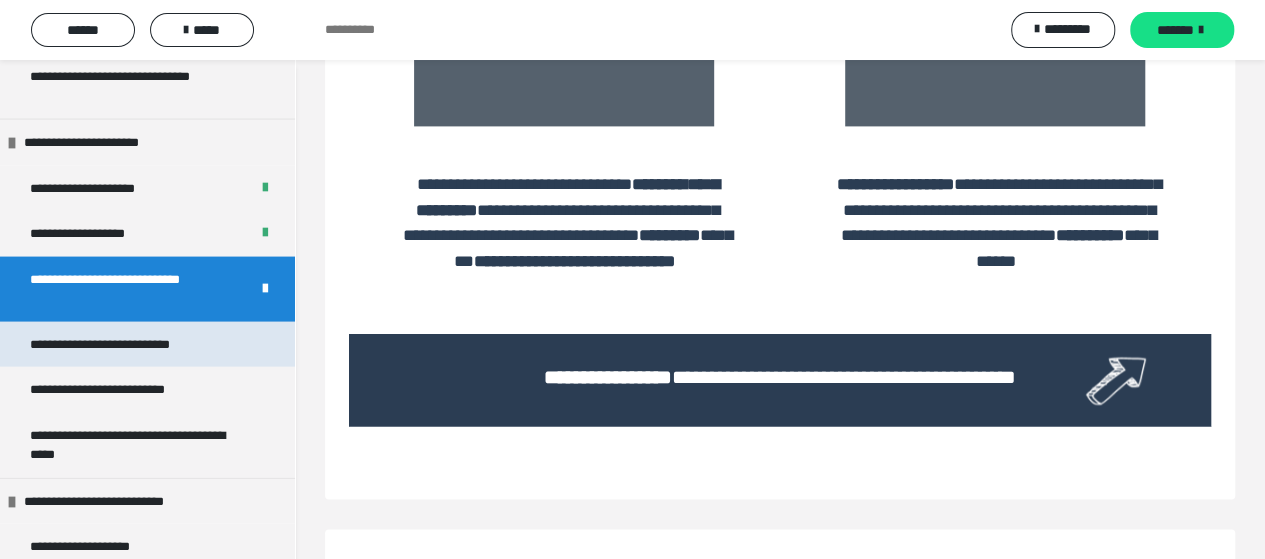 click on "**********" at bounding box center (128, 345) 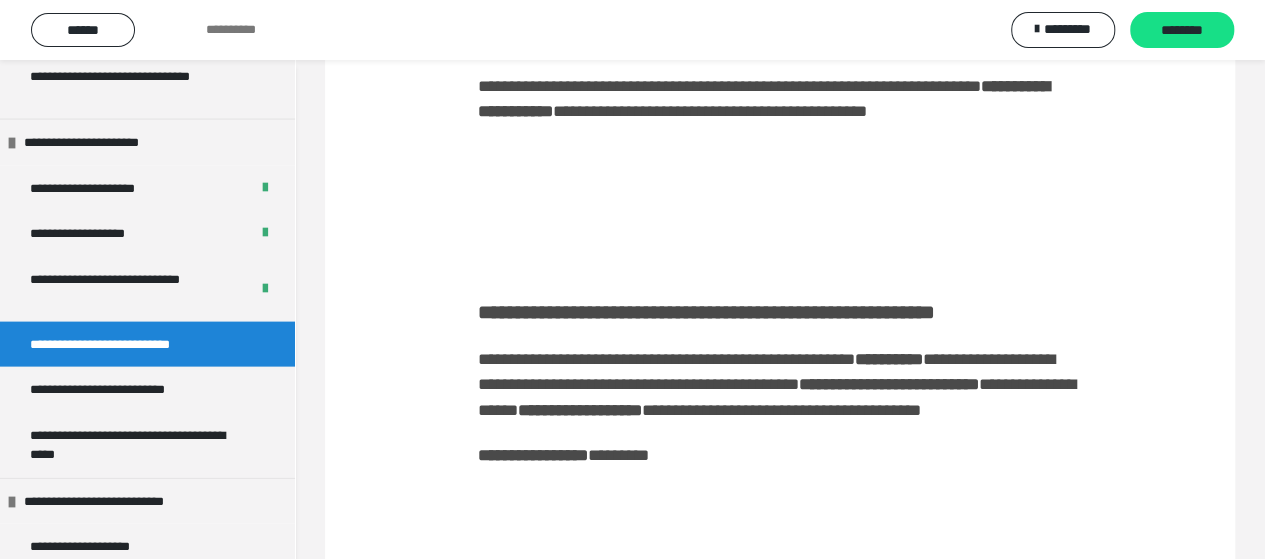scroll, scrollTop: 1922, scrollLeft: 0, axis: vertical 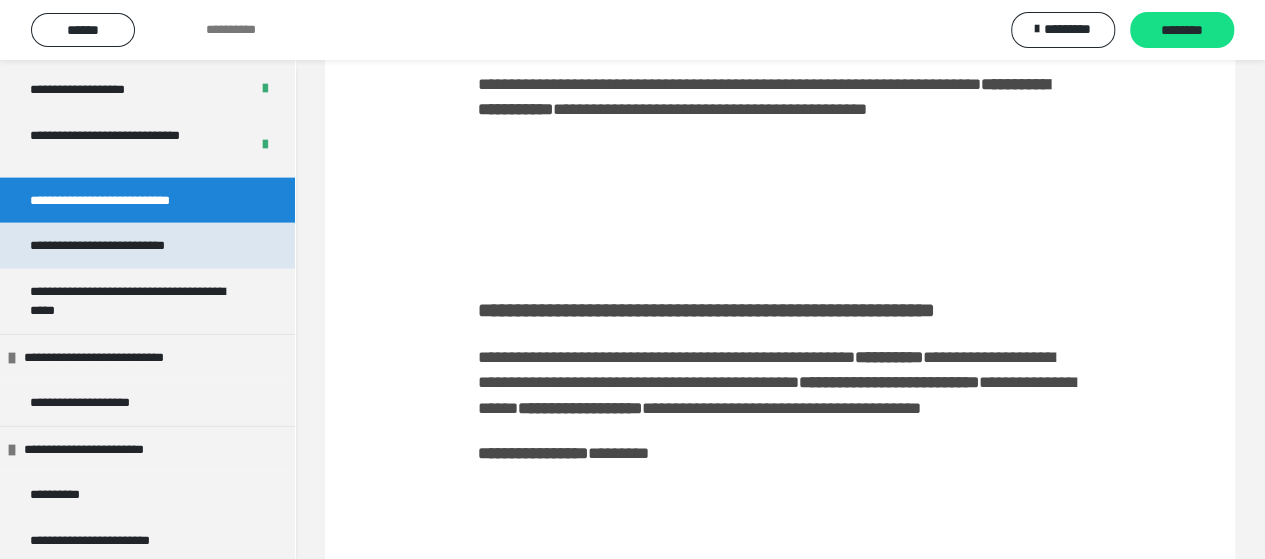 click on "**********" at bounding box center [116, 246] 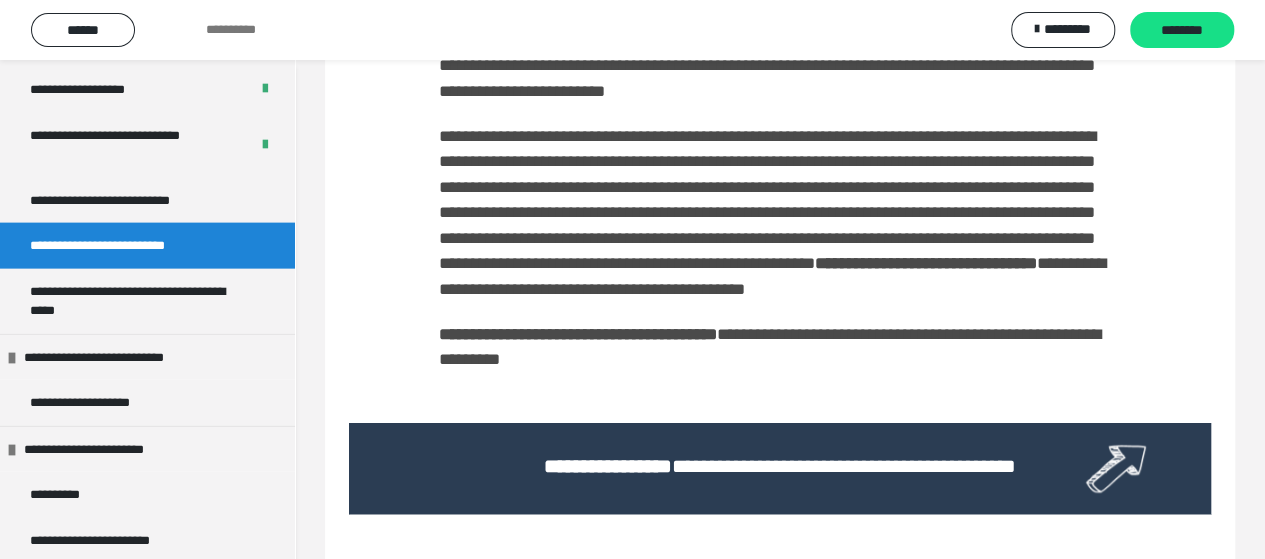 scroll, scrollTop: 723, scrollLeft: 0, axis: vertical 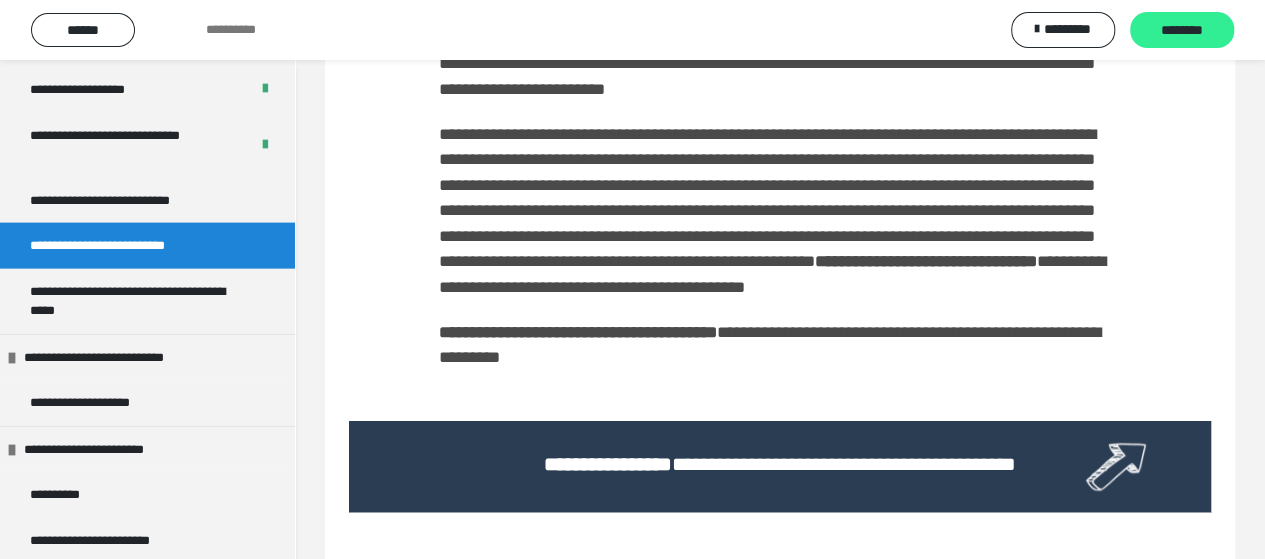 click on "********" at bounding box center (1182, 30) 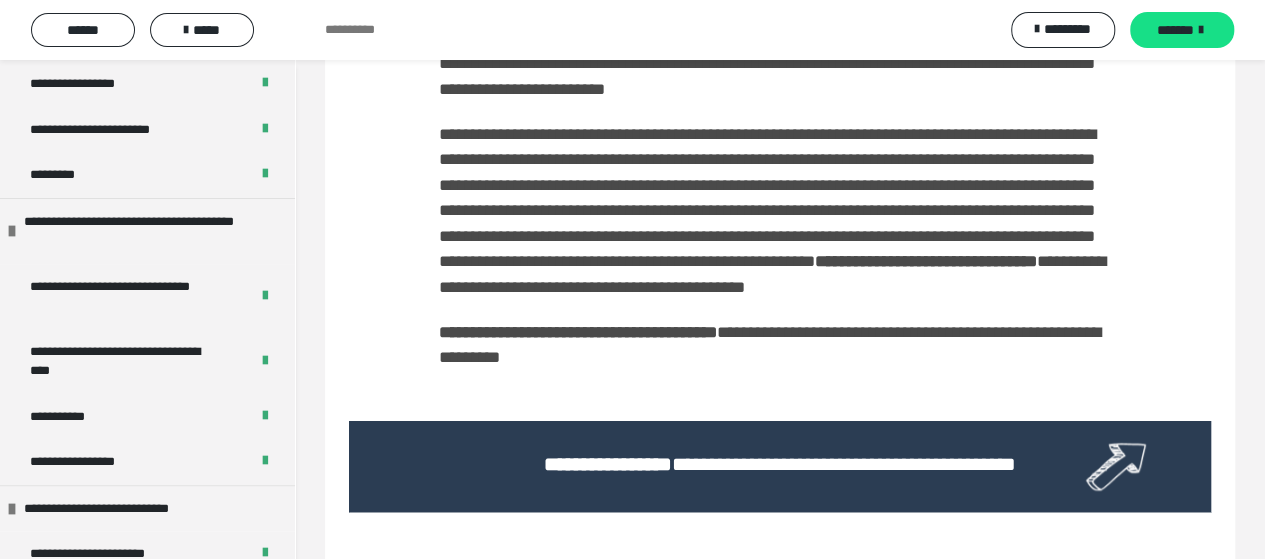 scroll, scrollTop: 0, scrollLeft: 0, axis: both 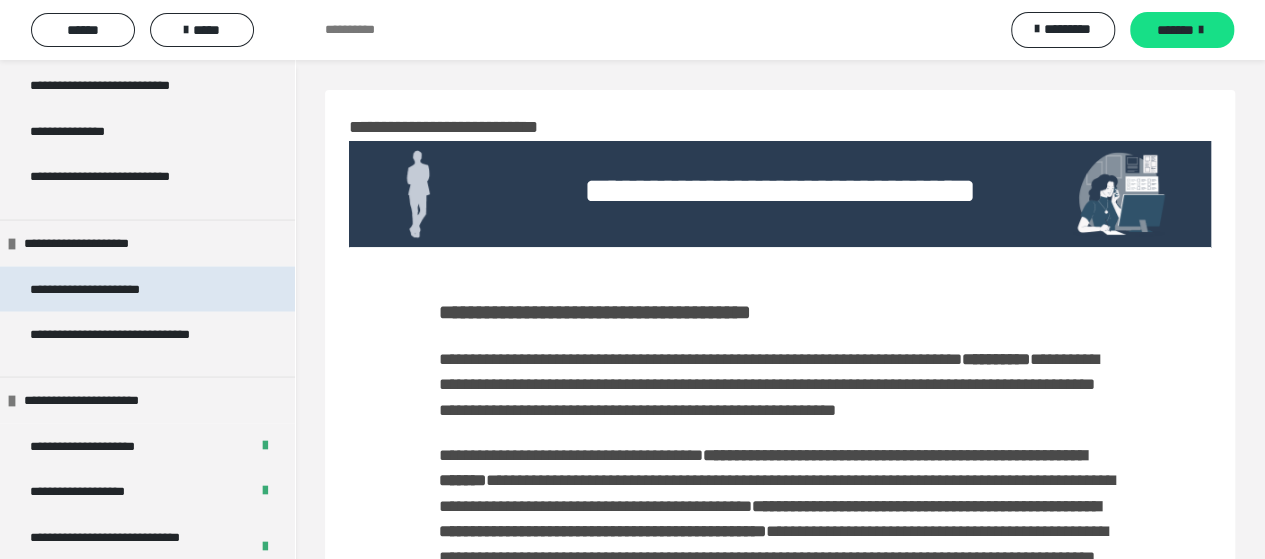 click on "**********" at bounding box center (108, 289) 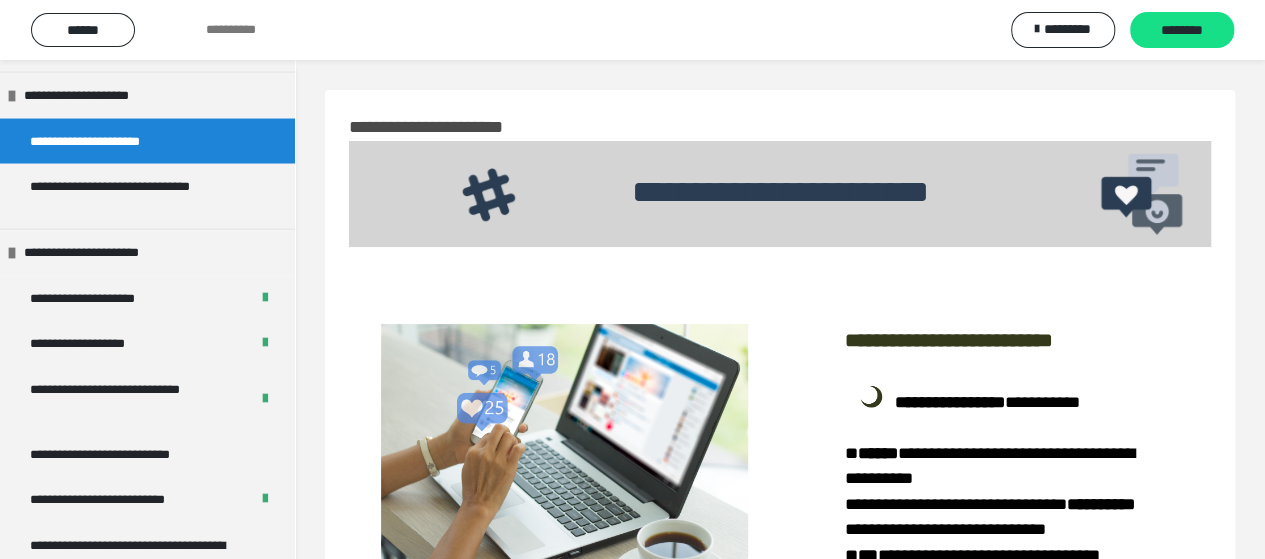 scroll, scrollTop: 1913, scrollLeft: 0, axis: vertical 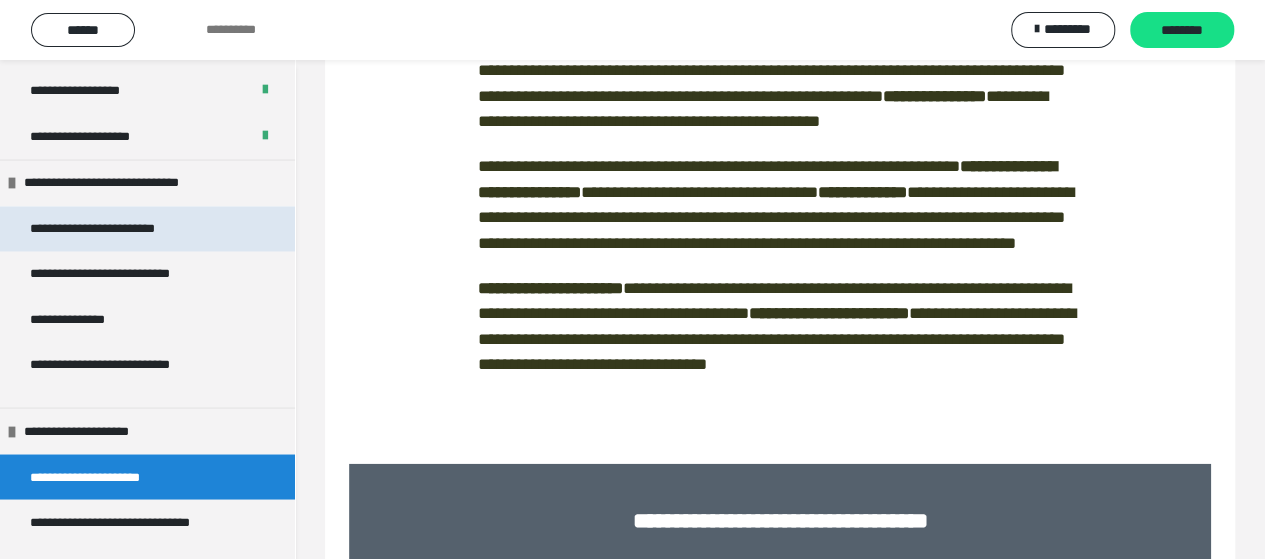 click on "**********" at bounding box center (115, 229) 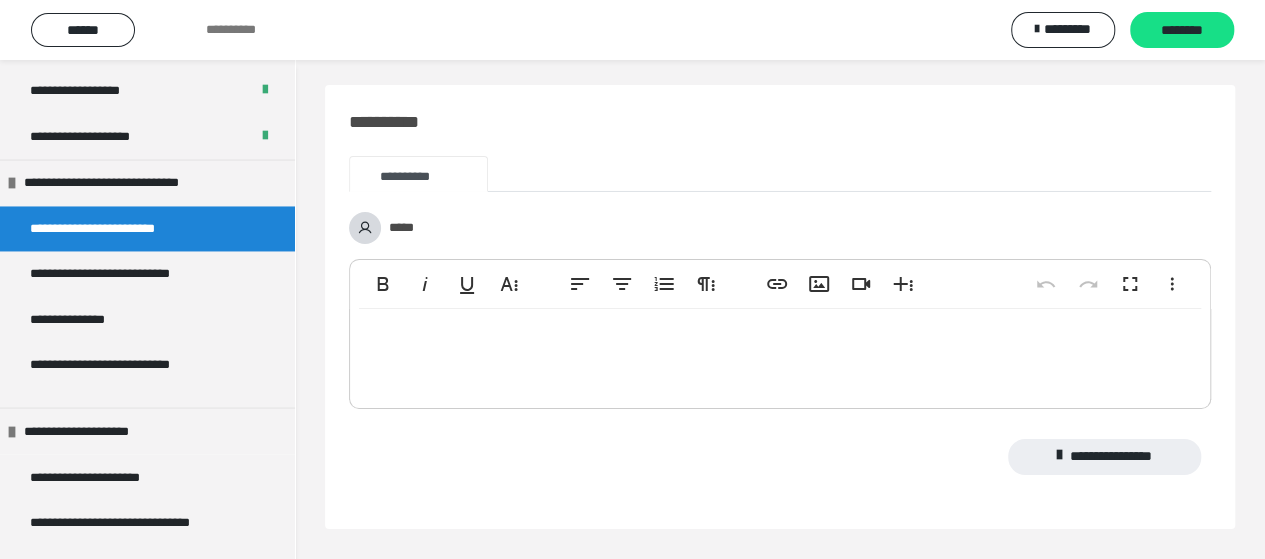 scroll, scrollTop: 3508, scrollLeft: 0, axis: vertical 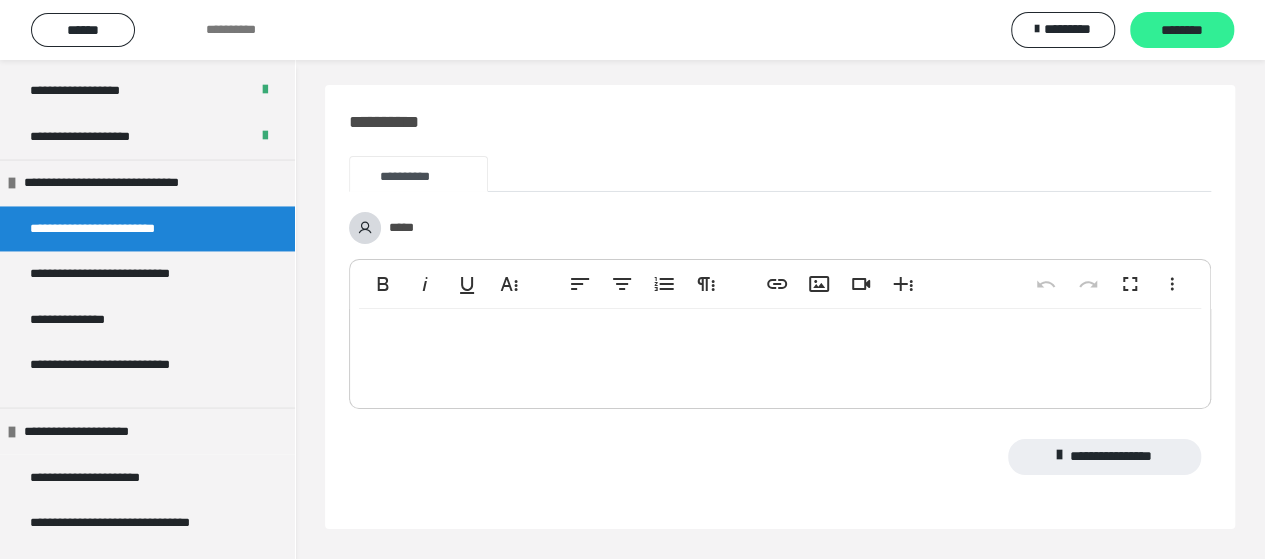 click on "********" at bounding box center [1182, 31] 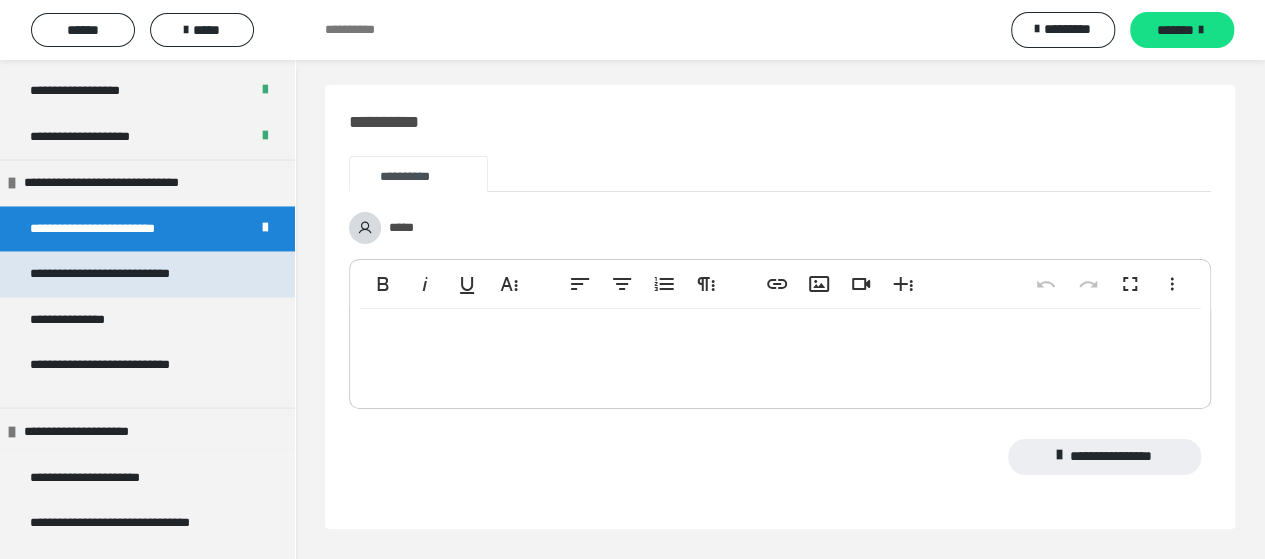 click on "**********" at bounding box center [128, 274] 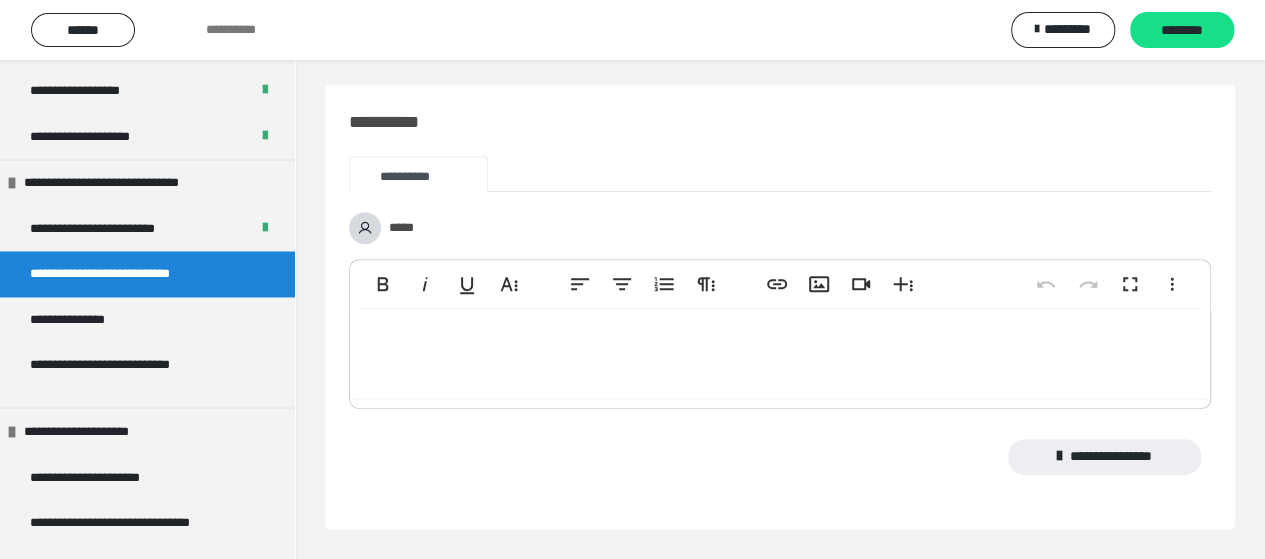 scroll, scrollTop: 4612, scrollLeft: 0, axis: vertical 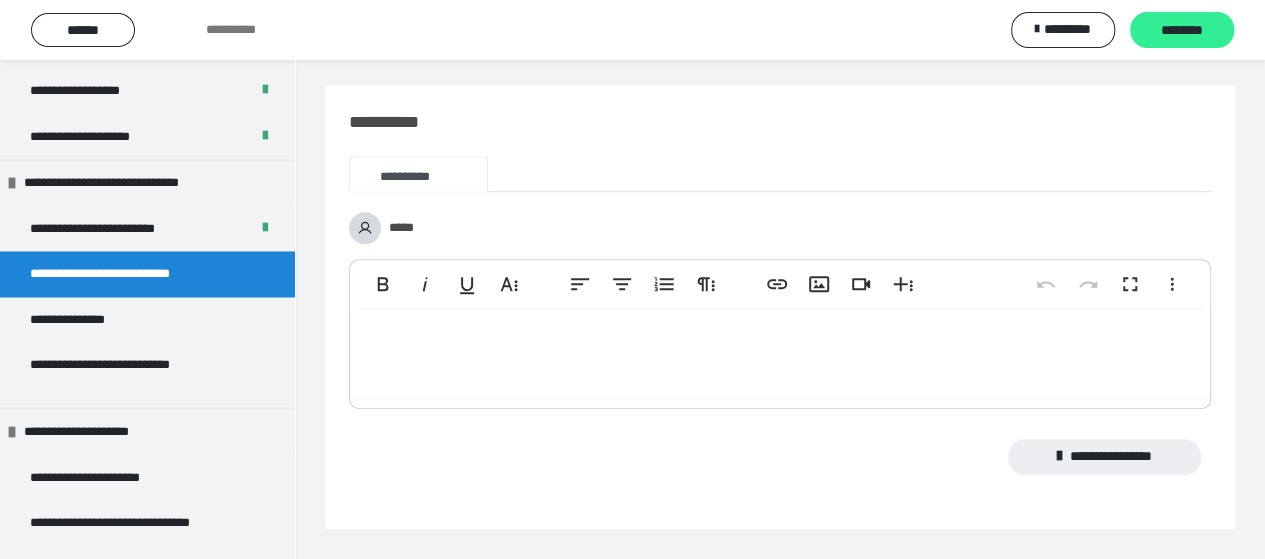 click on "********" at bounding box center (1182, 31) 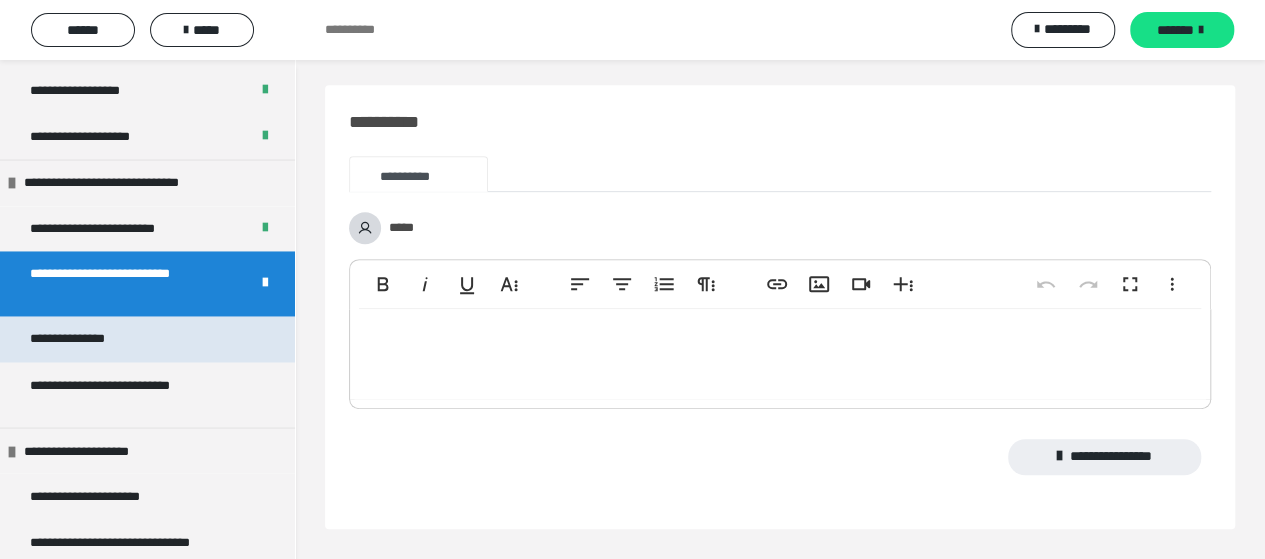 click on "**********" at bounding box center [82, 339] 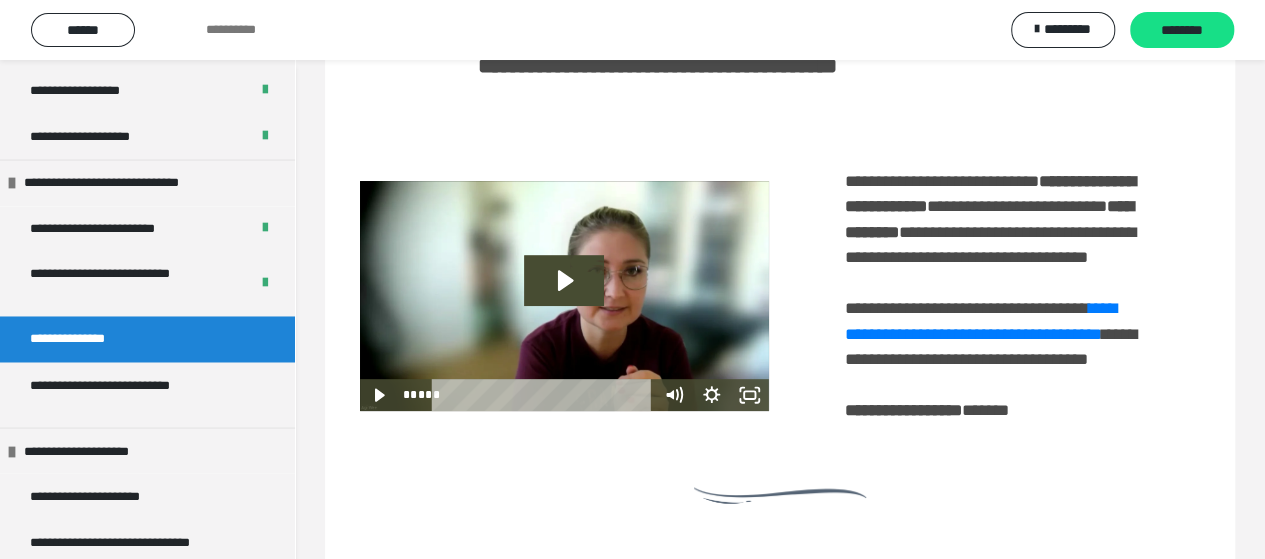 scroll, scrollTop: 0, scrollLeft: 0, axis: both 